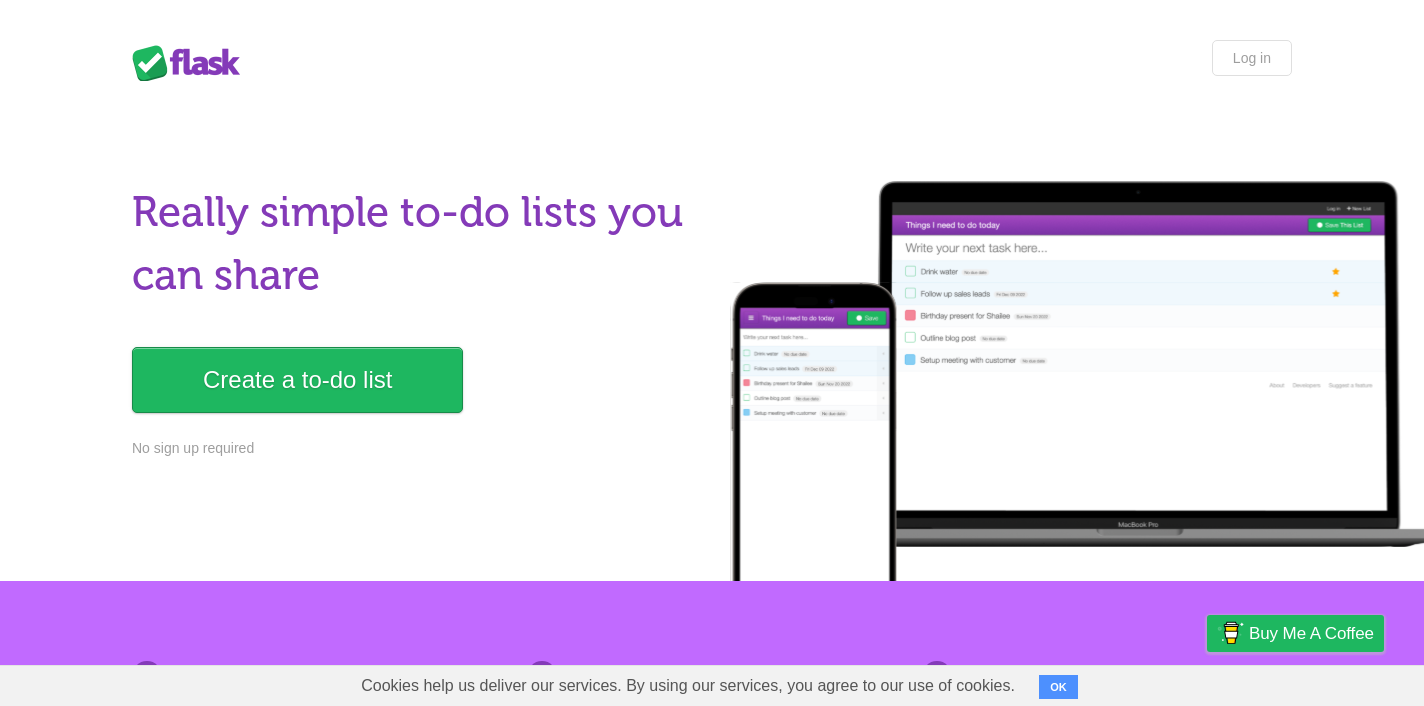 scroll, scrollTop: 0, scrollLeft: 0, axis: both 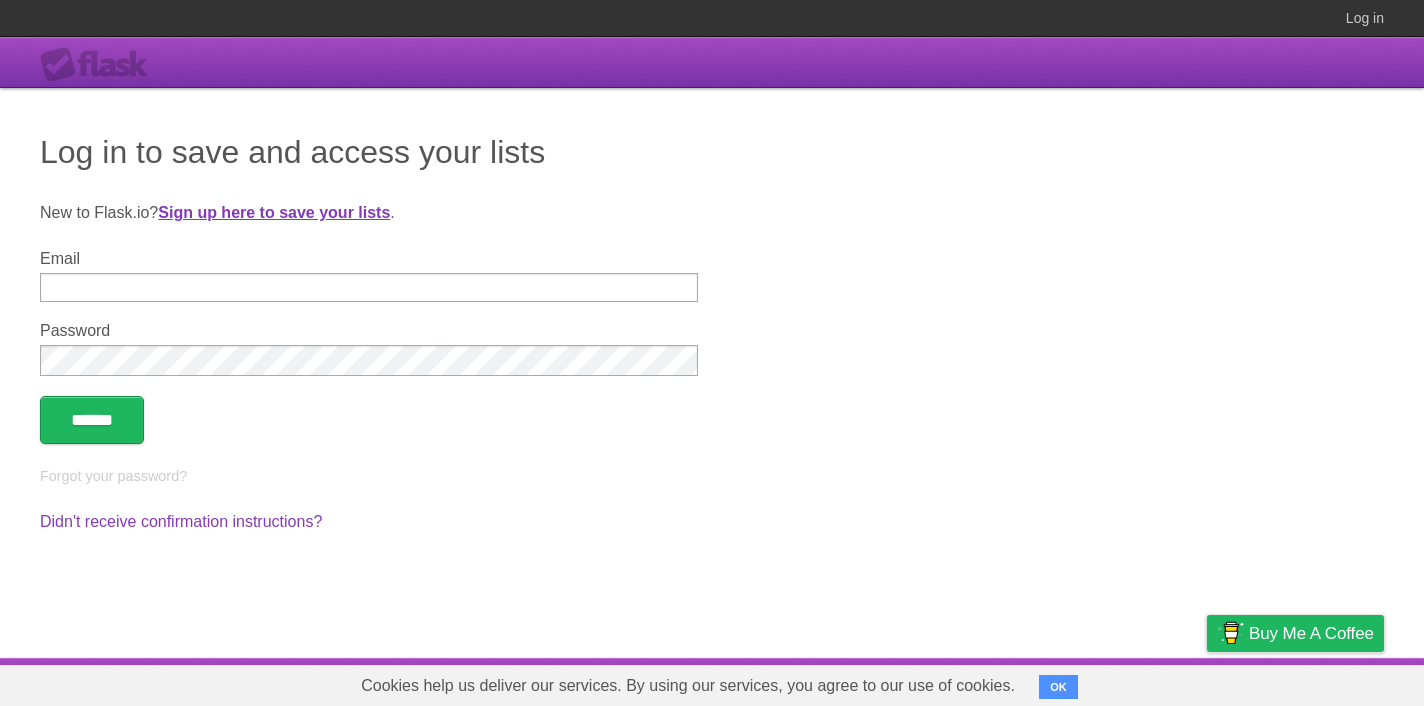 click on "Sign up here to save your lists" at bounding box center [274, 212] 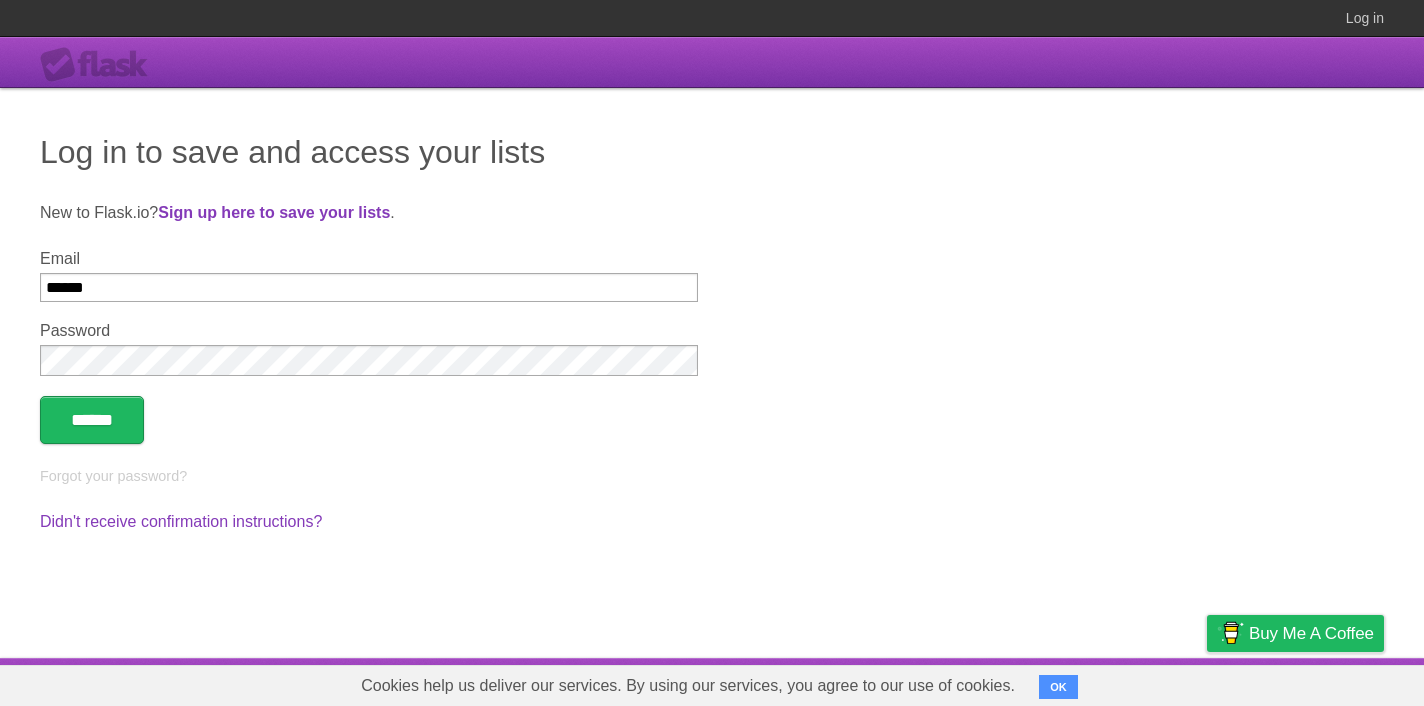 type on "**********" 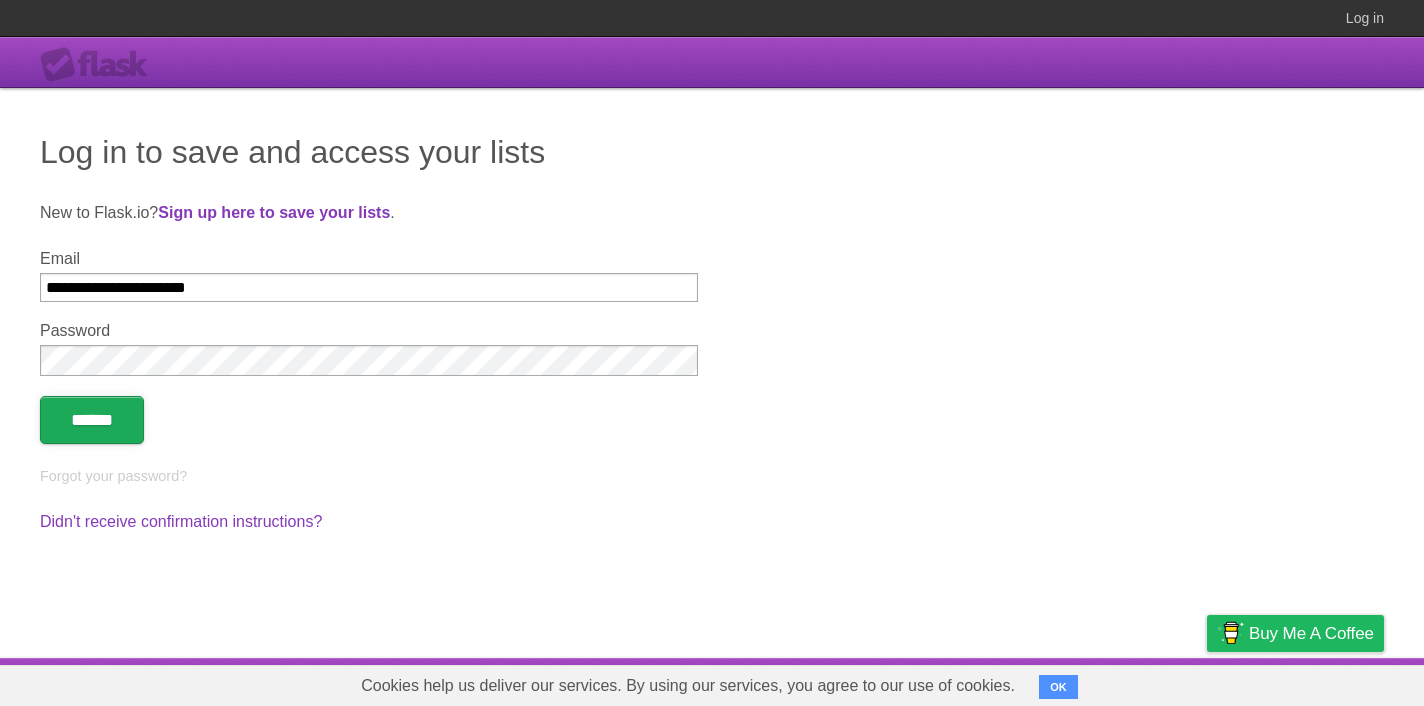 click on "******" at bounding box center (92, 420) 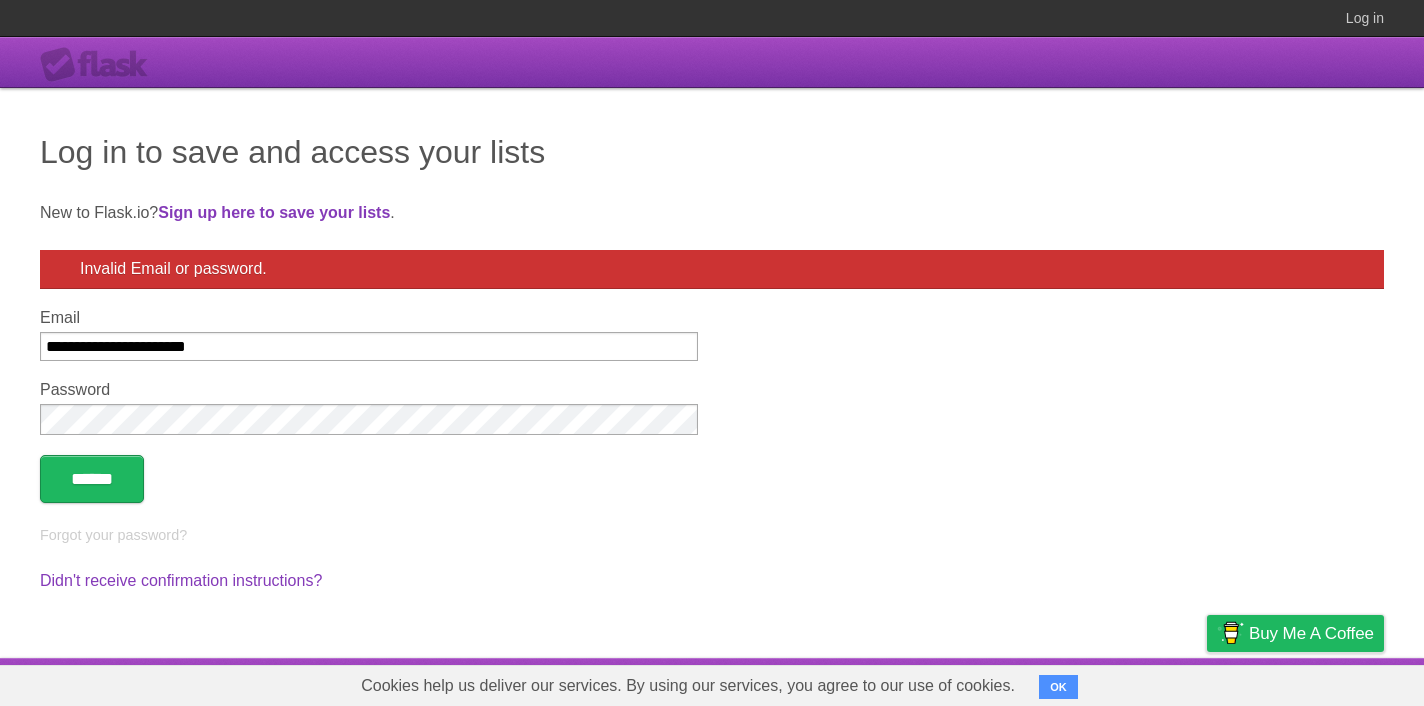 scroll, scrollTop: 0, scrollLeft: 0, axis: both 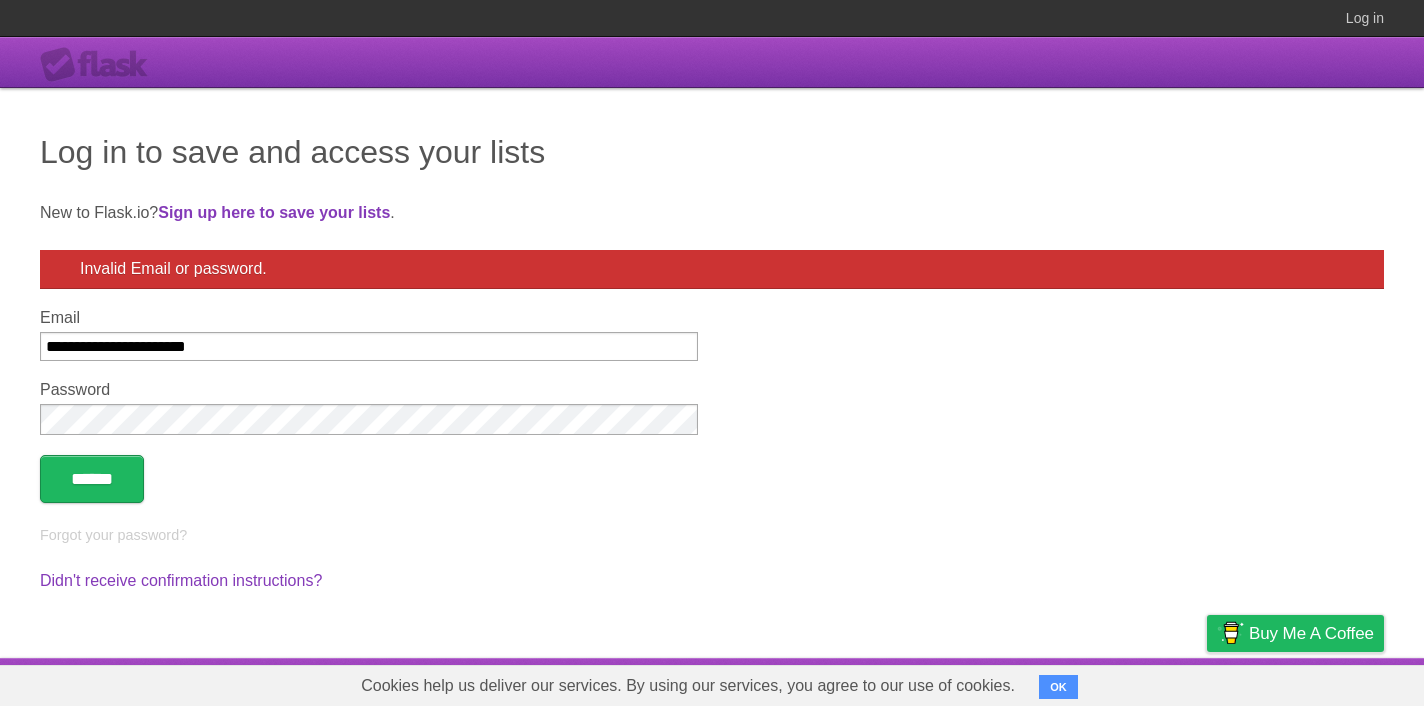 click on "Password" at bounding box center [369, 408] 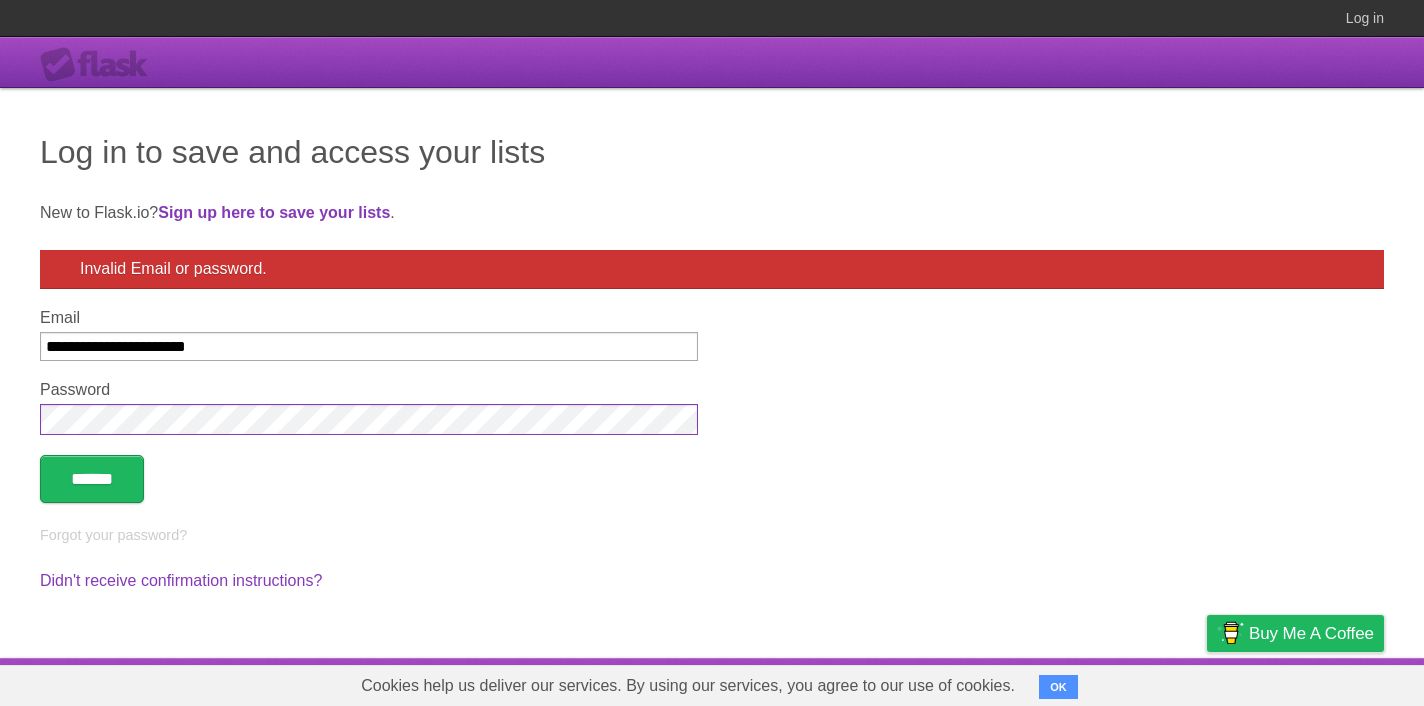 click on "******" at bounding box center [92, 479] 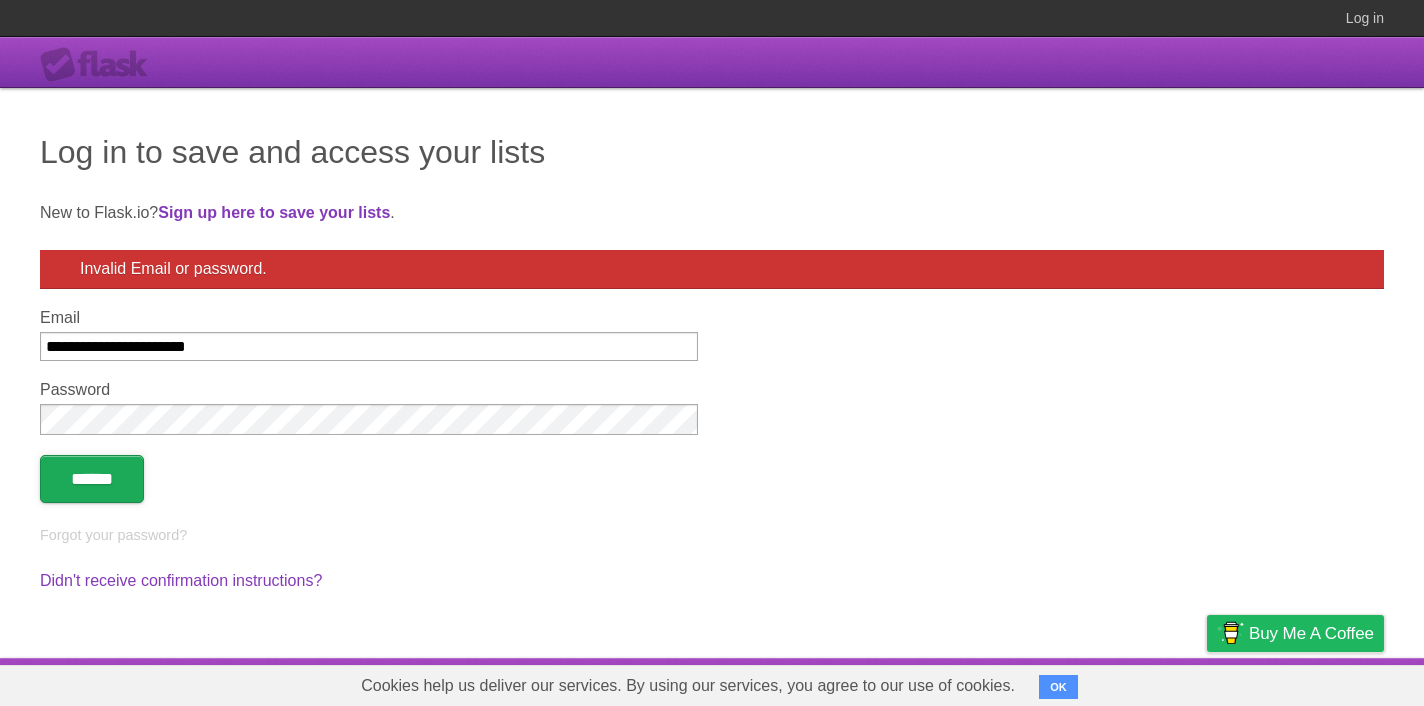 scroll, scrollTop: 0, scrollLeft: 0, axis: both 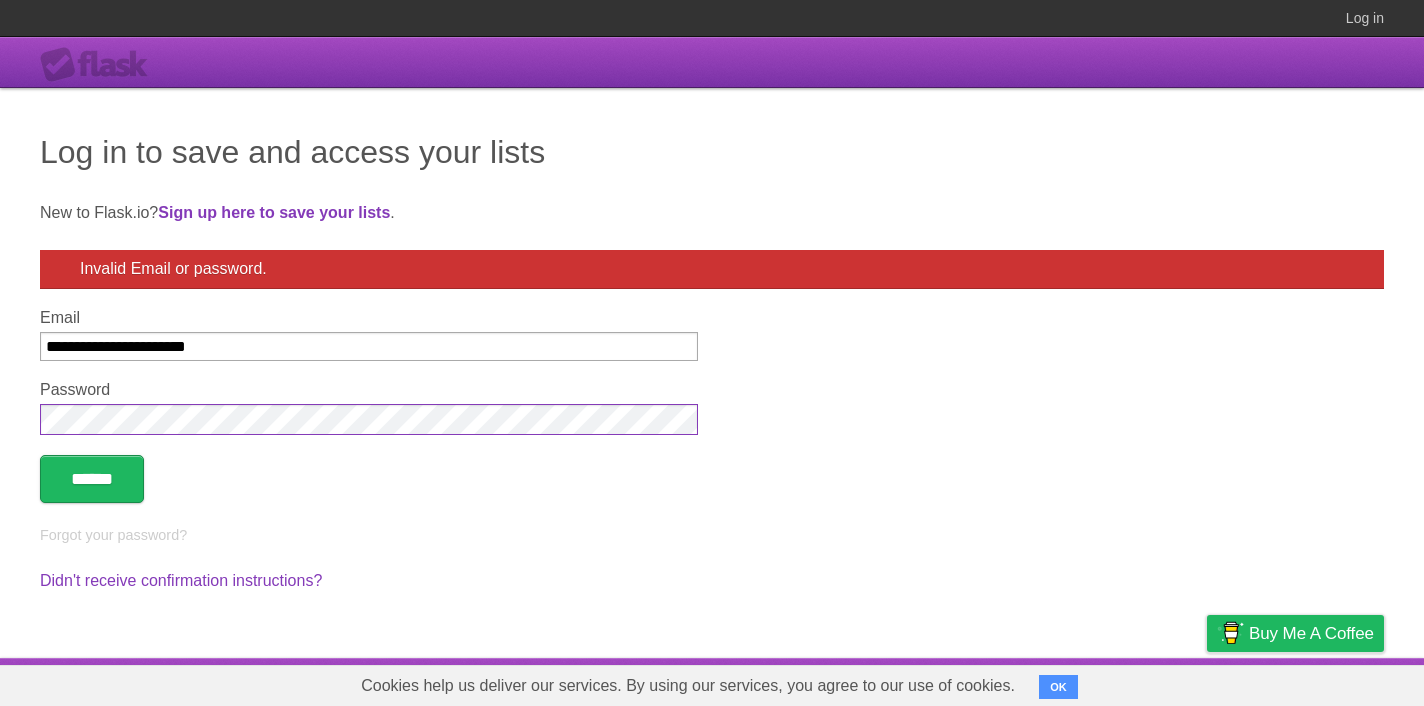 click on "******" at bounding box center (92, 479) 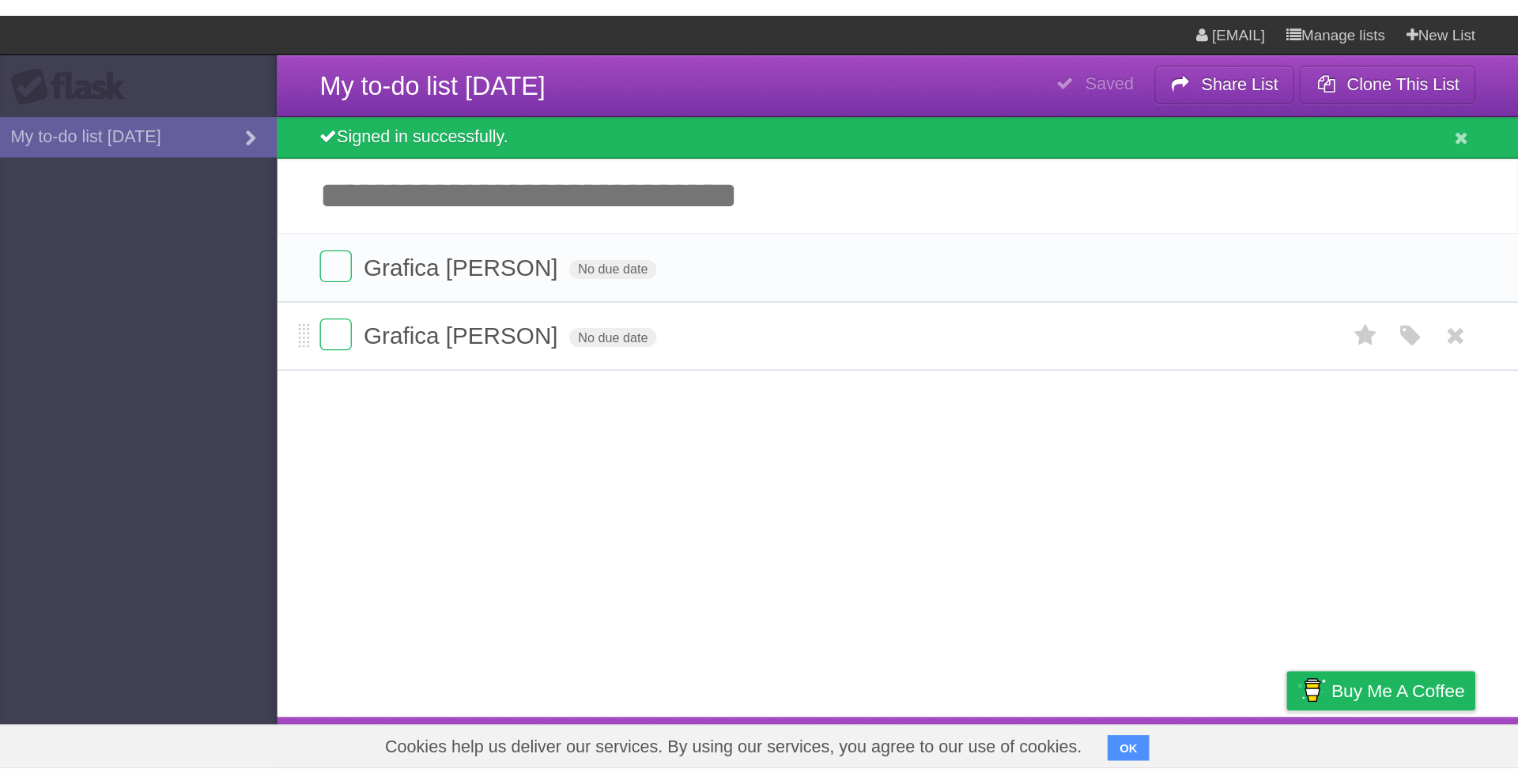 scroll, scrollTop: 0, scrollLeft: 0, axis: both 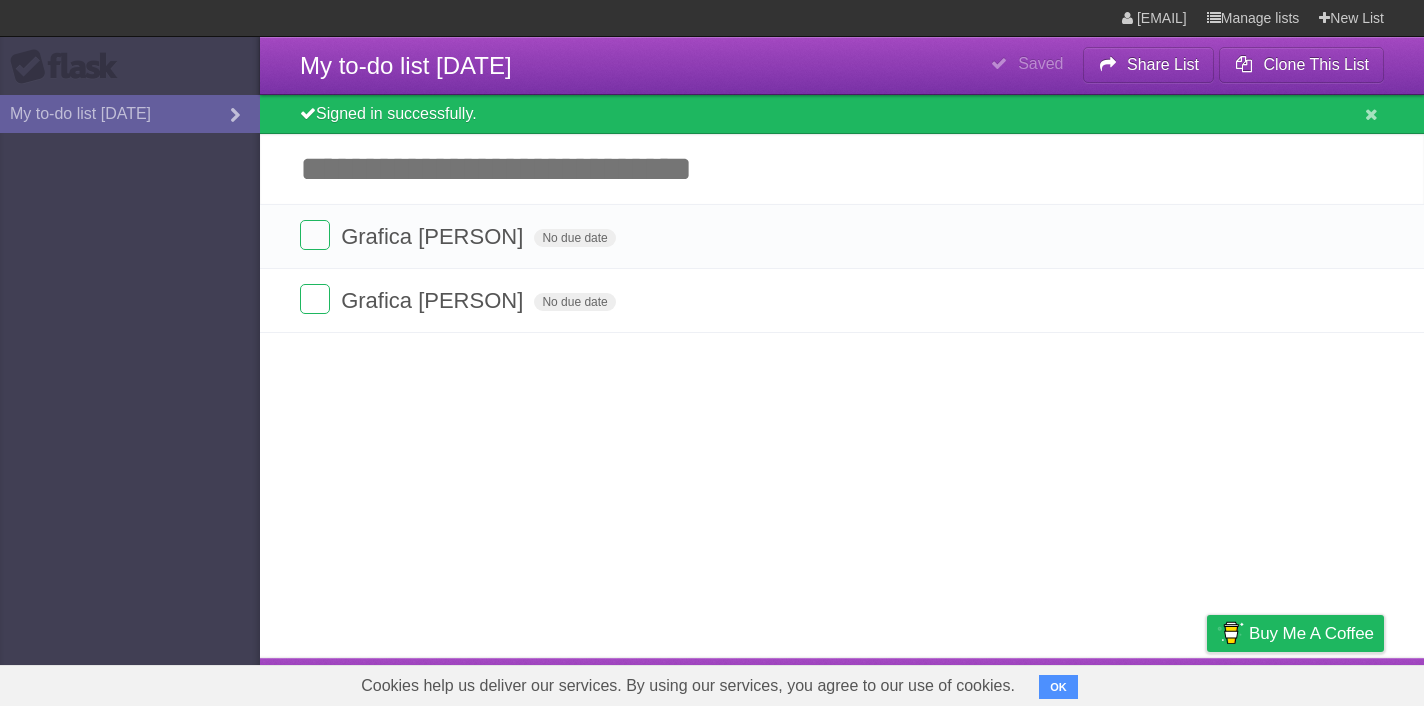 click on "Add another task" at bounding box center (842, 169) 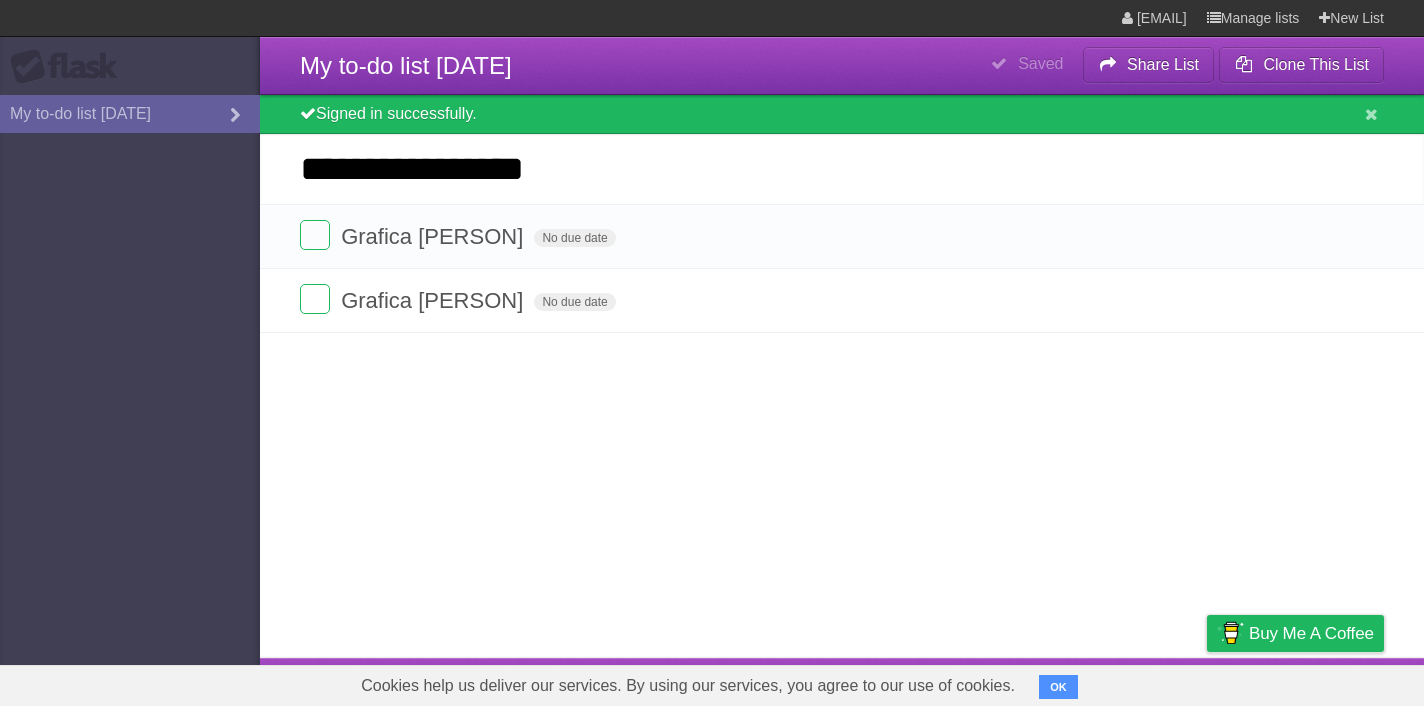 type on "**********" 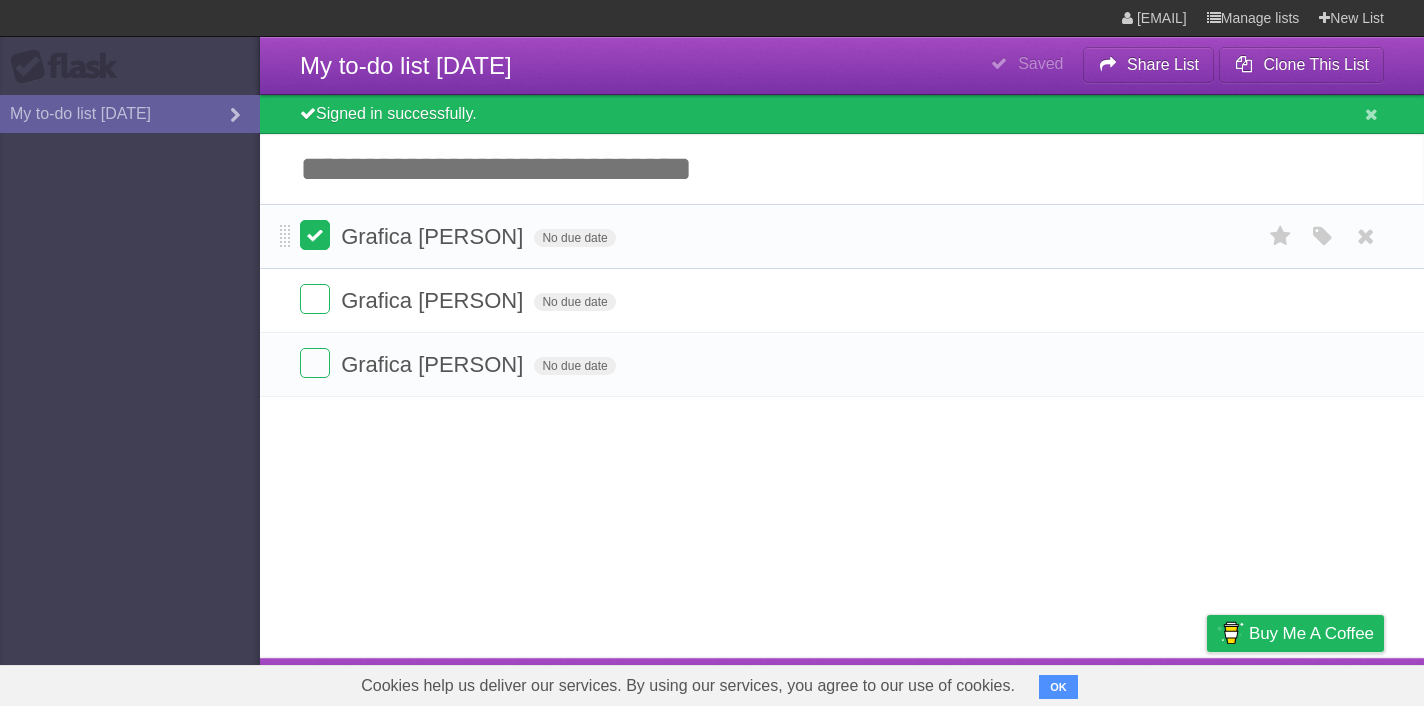 click at bounding box center (315, 235) 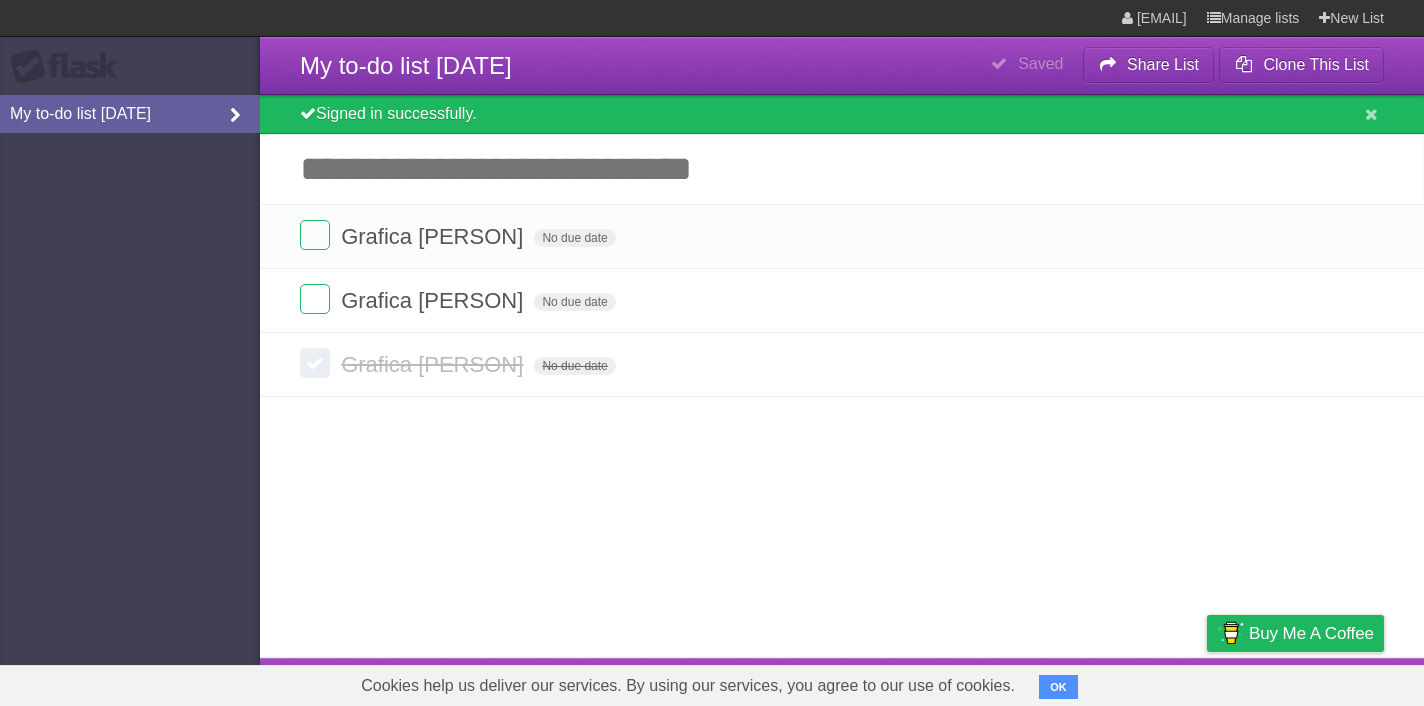 click on "My to-do list [DATE]" at bounding box center [130, 114] 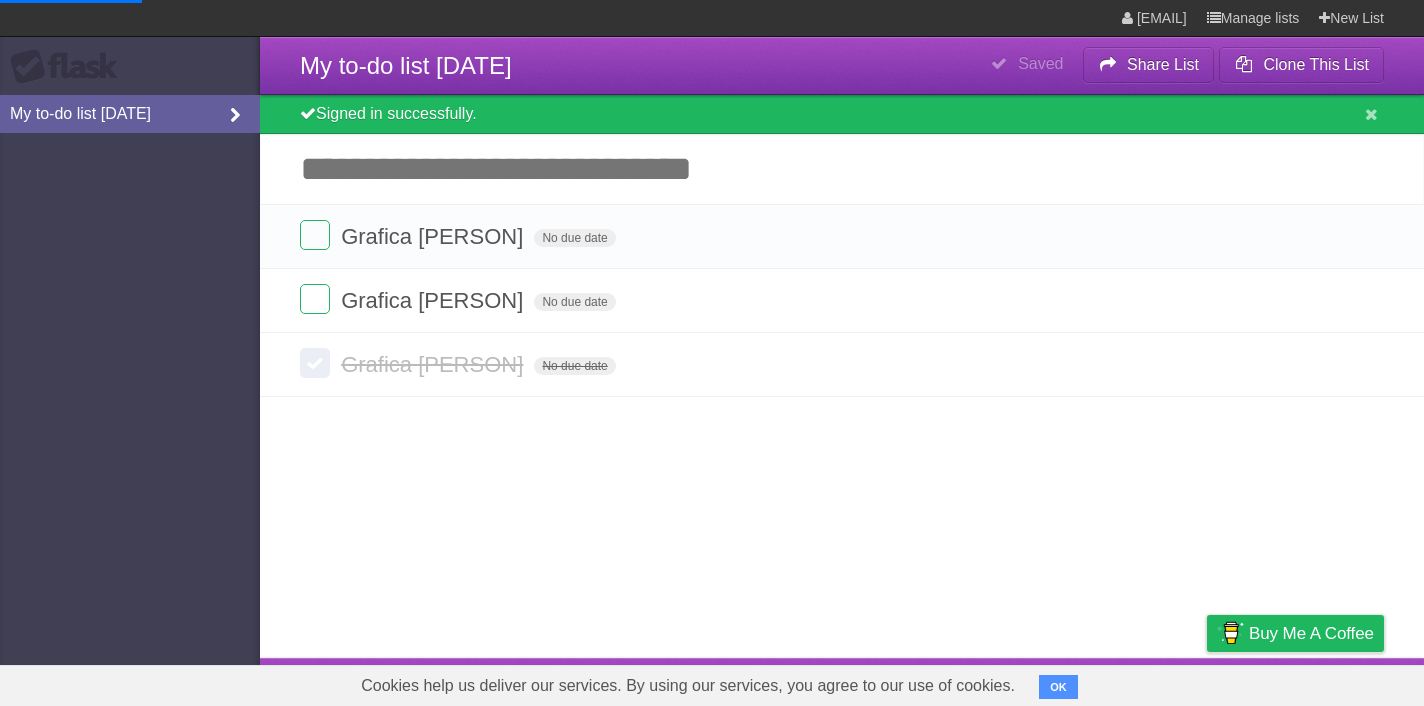 click on "My to-do list [DATE]" at bounding box center (130, 114) 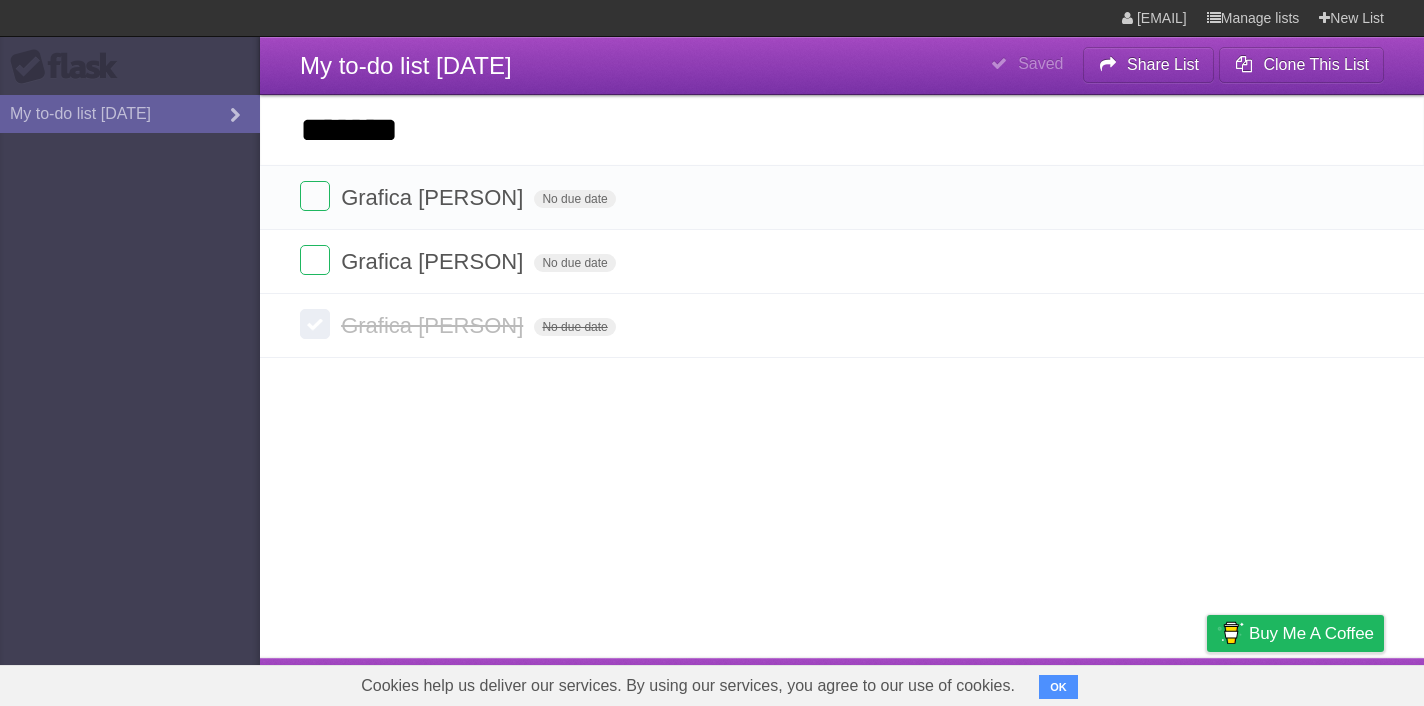 type on "*******" 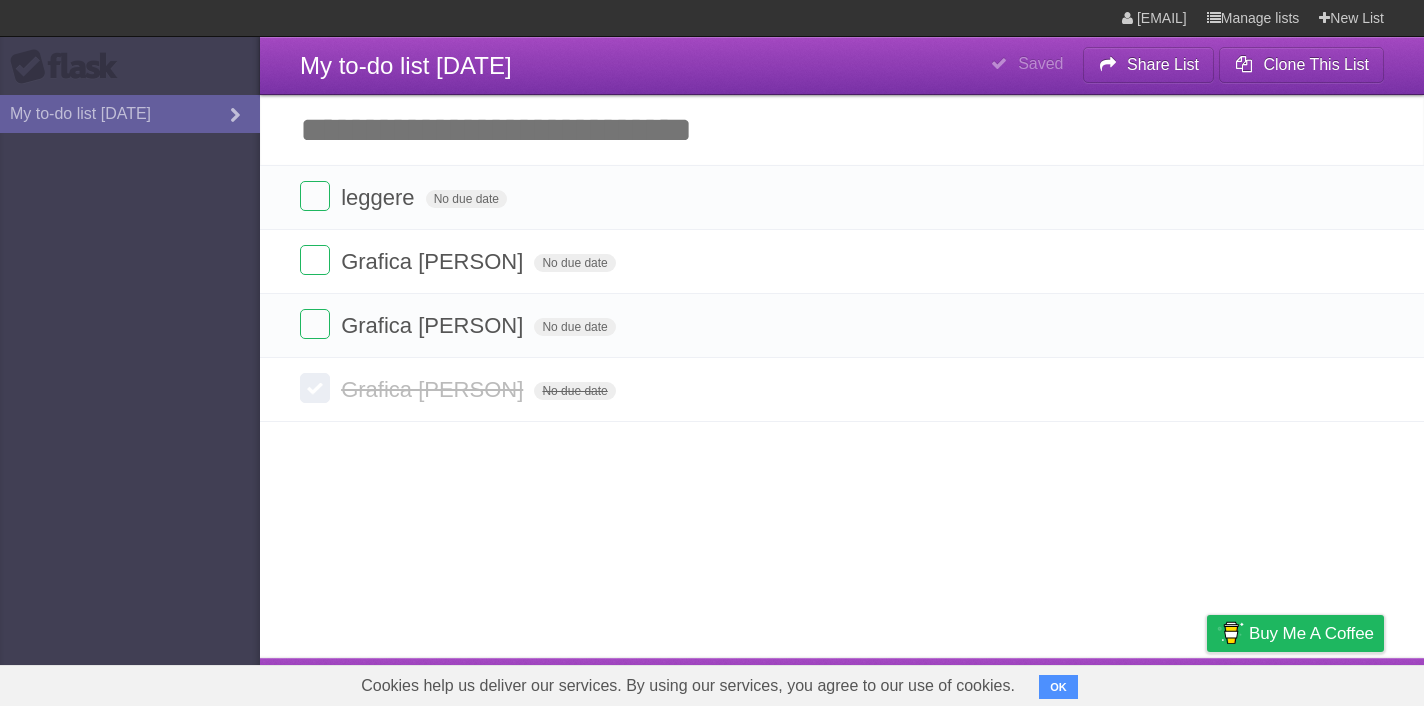 click on "Add another task" at bounding box center [842, 130] 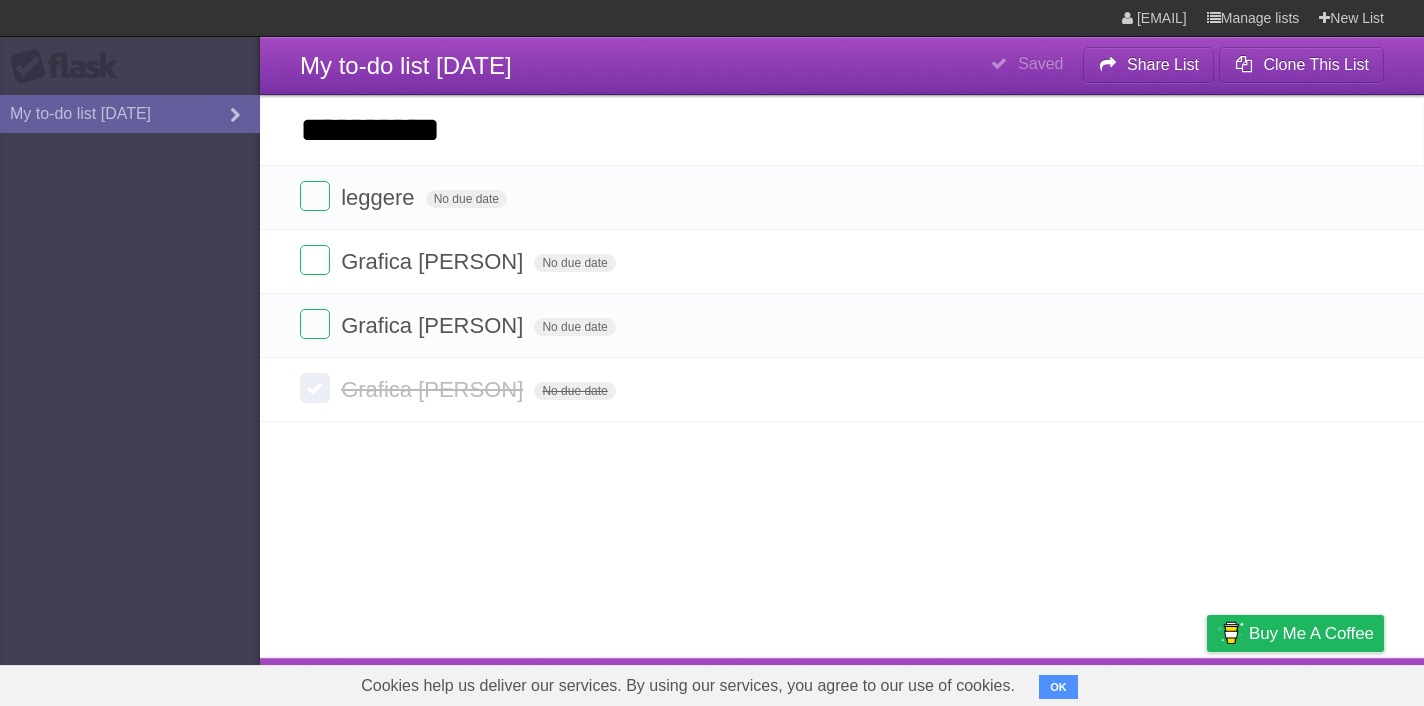 type on "**********" 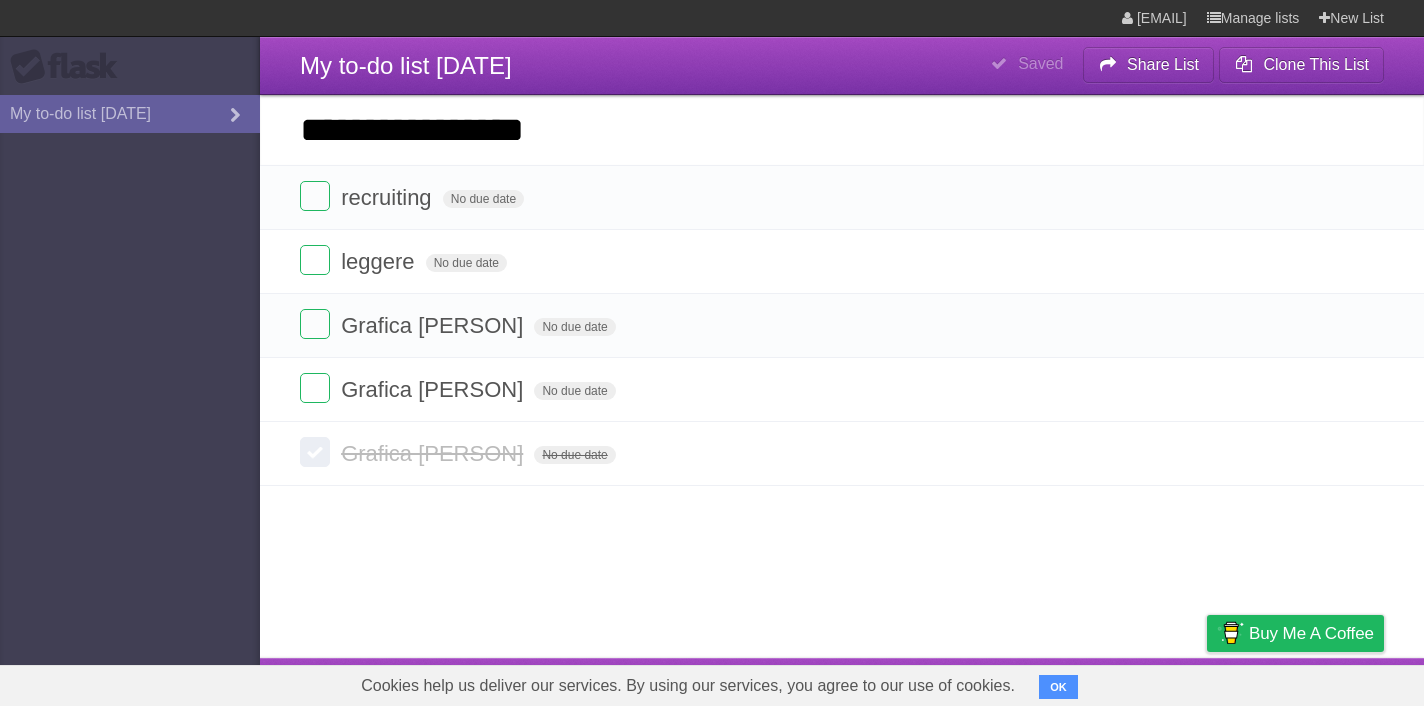 type on "**********" 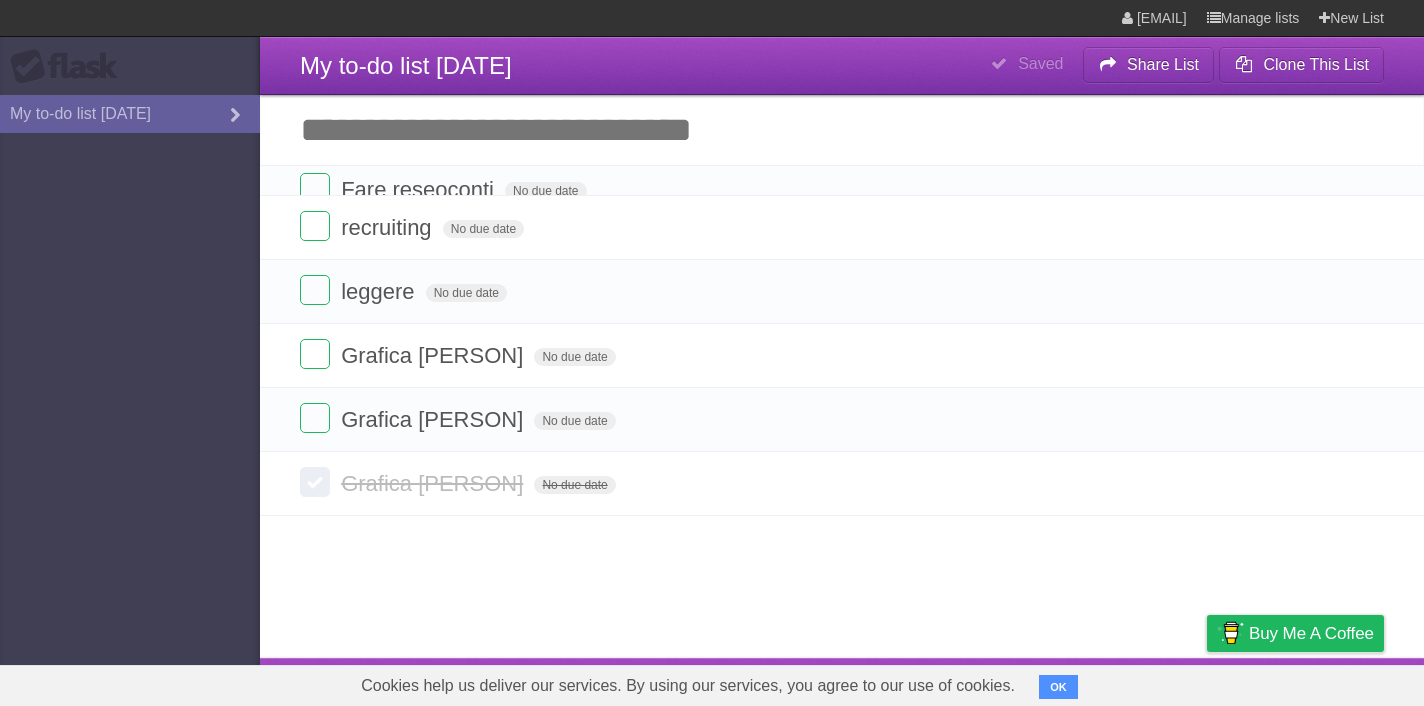click on "Add another task" at bounding box center (842, 130) 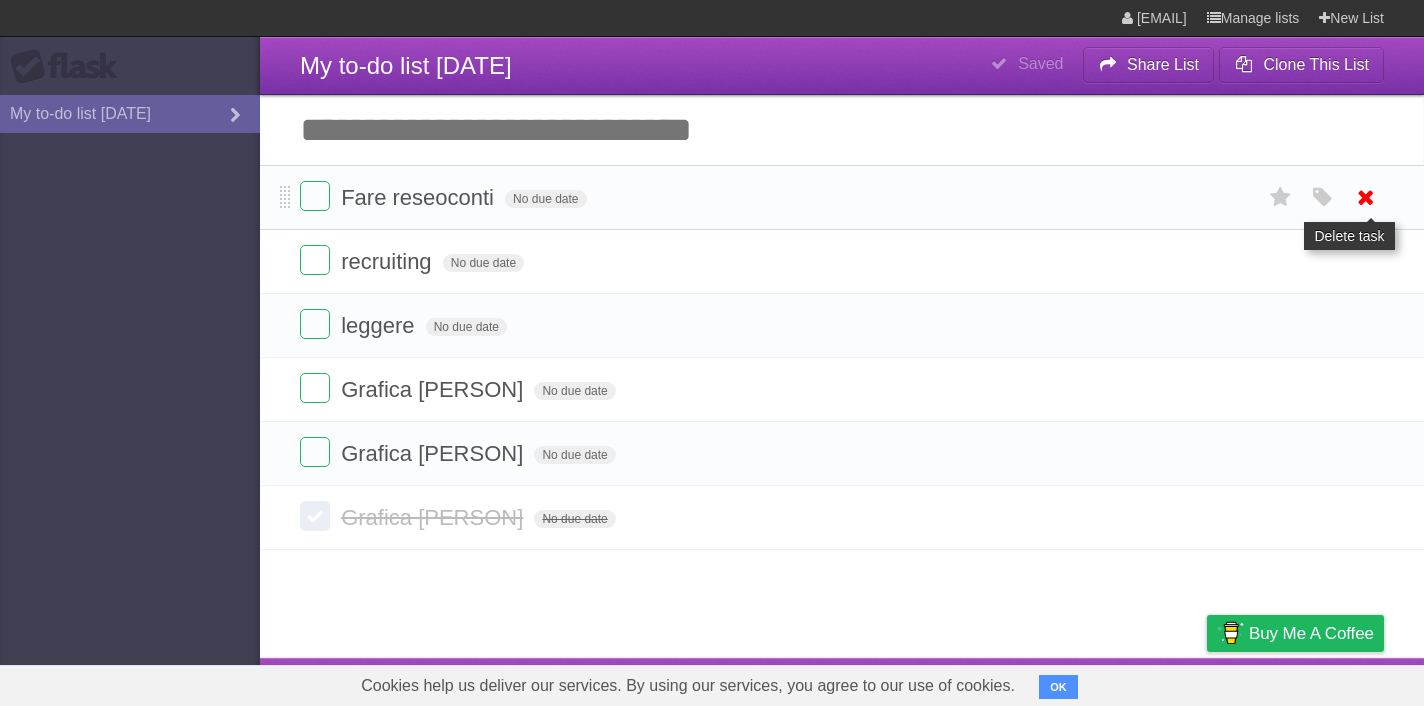 click at bounding box center (1366, 197) 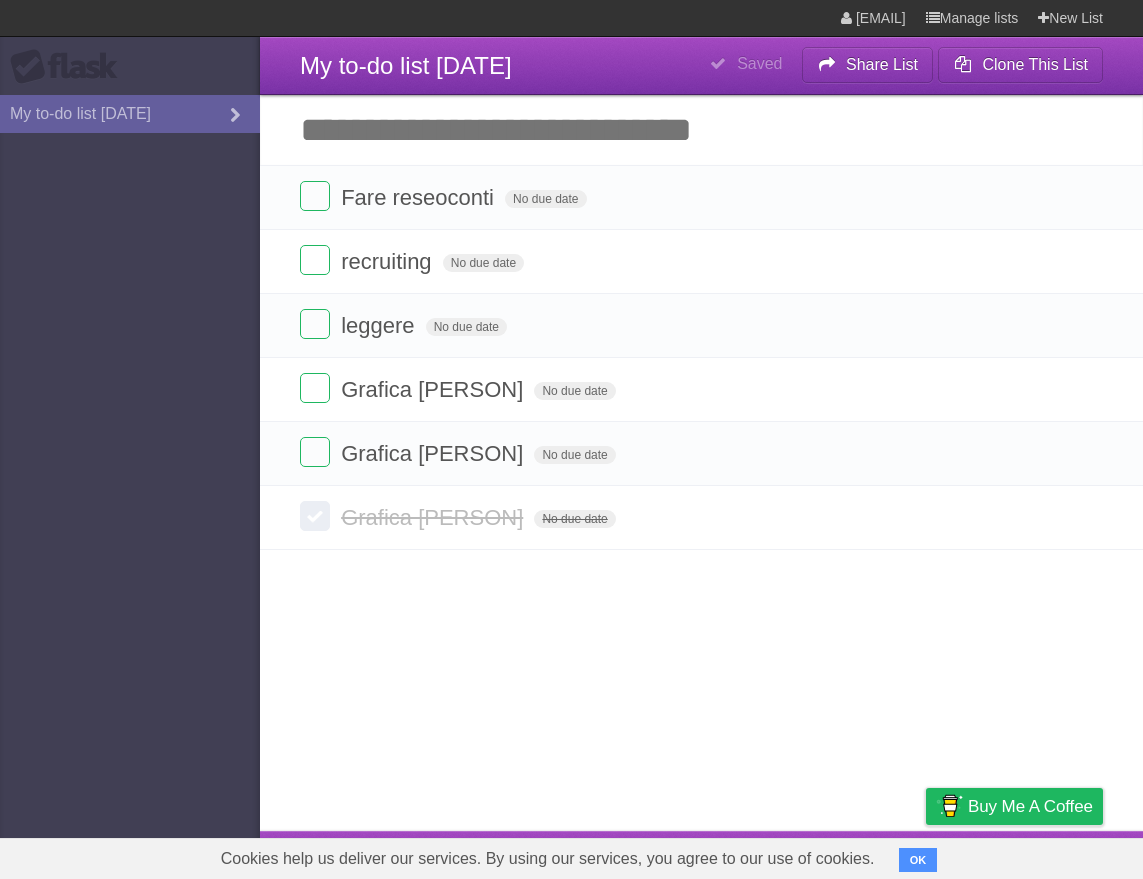 click on "Add another task" at bounding box center (701, 130) 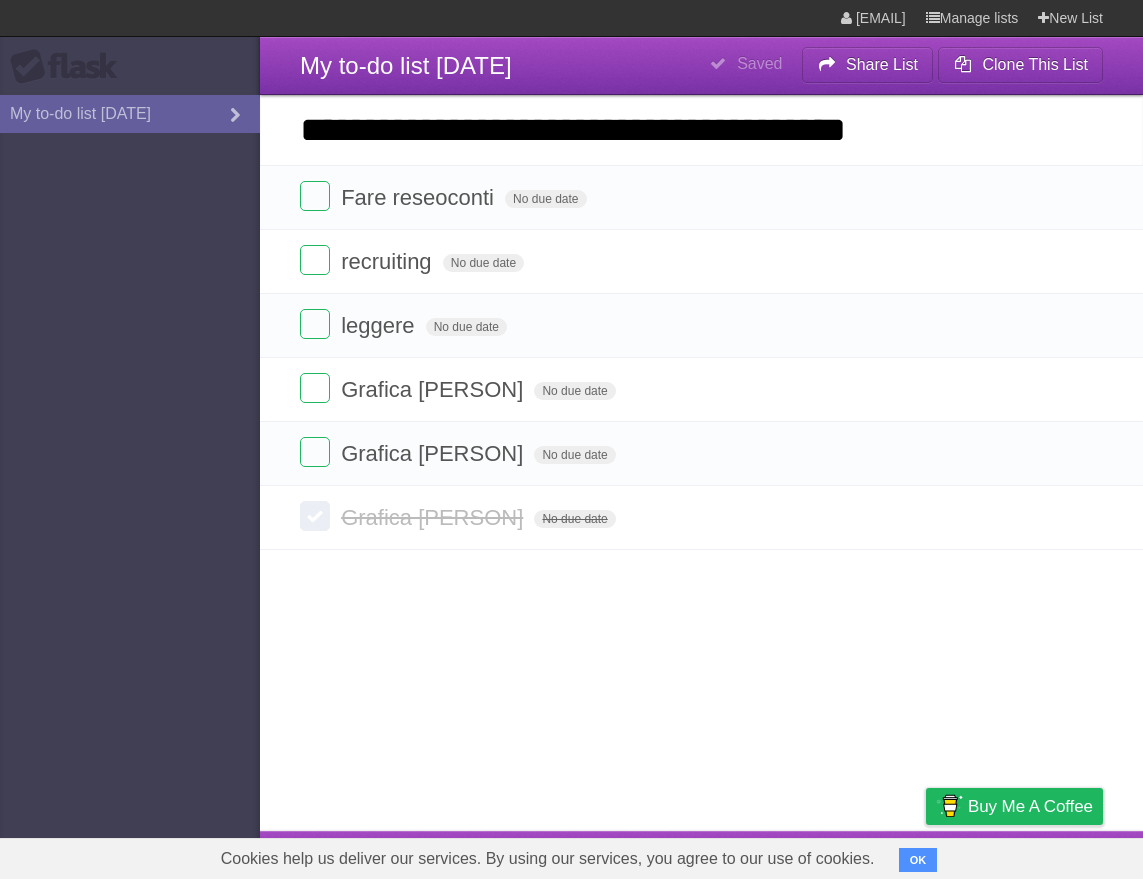 type on "**********" 